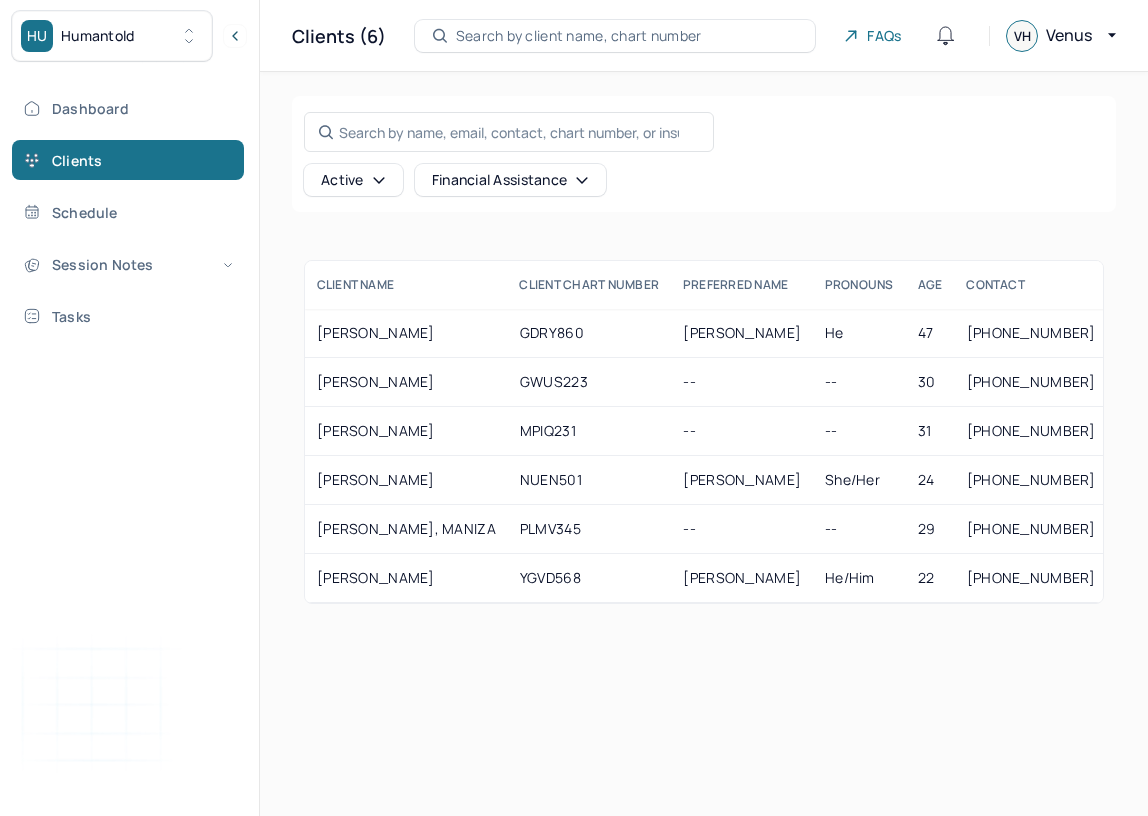 scroll, scrollTop: 0, scrollLeft: 0, axis: both 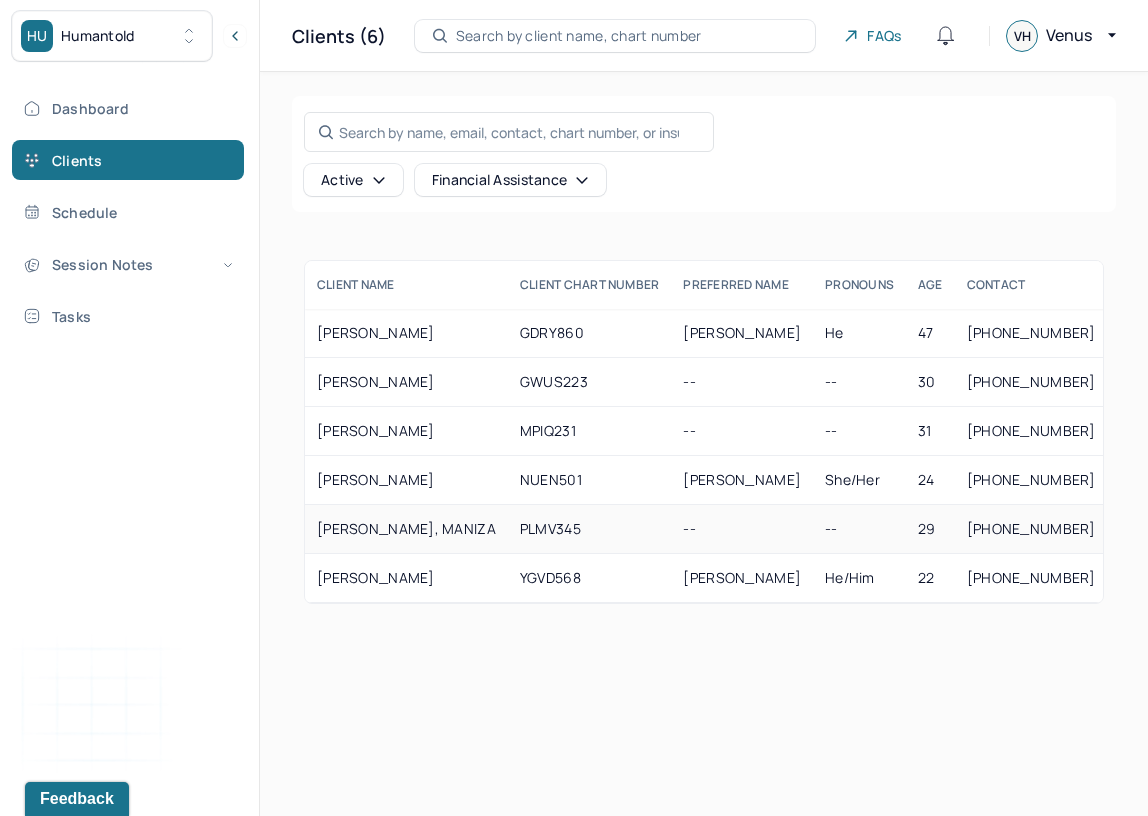 click on "[PERSON_NAME], MANIZA" at bounding box center (406, 529) 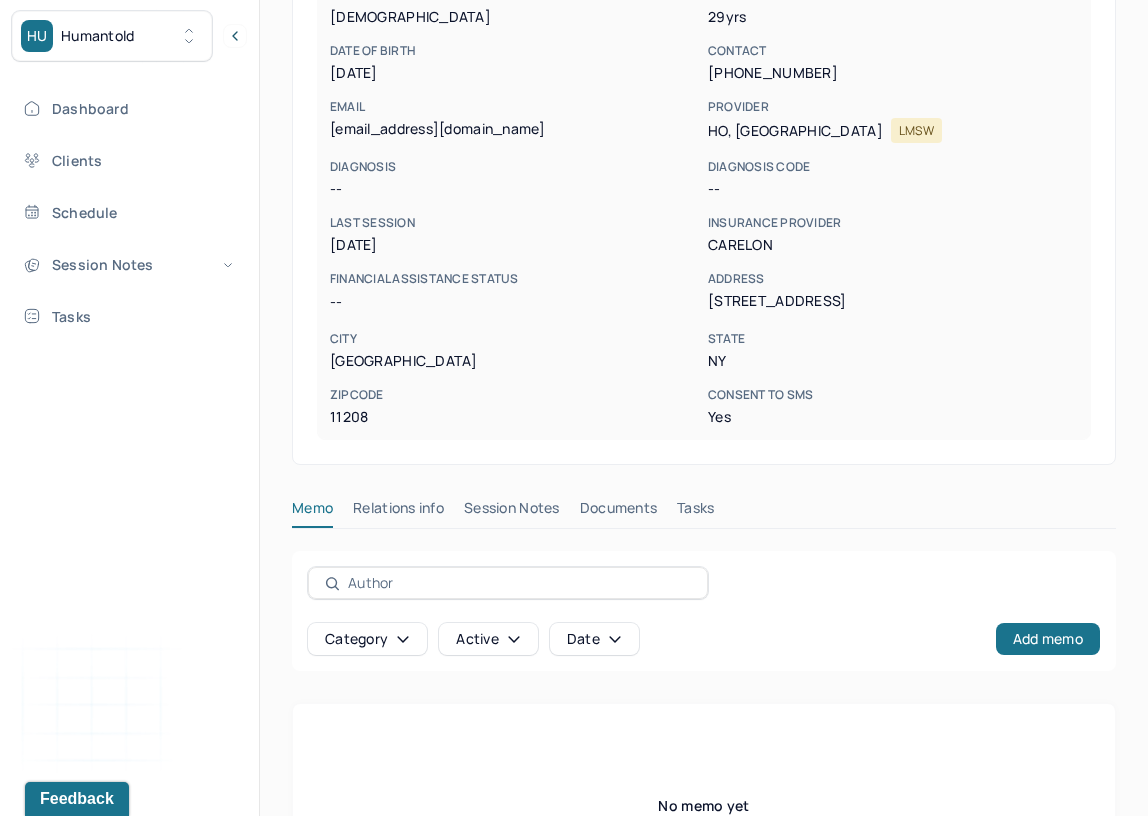 scroll, scrollTop: 454, scrollLeft: 0, axis: vertical 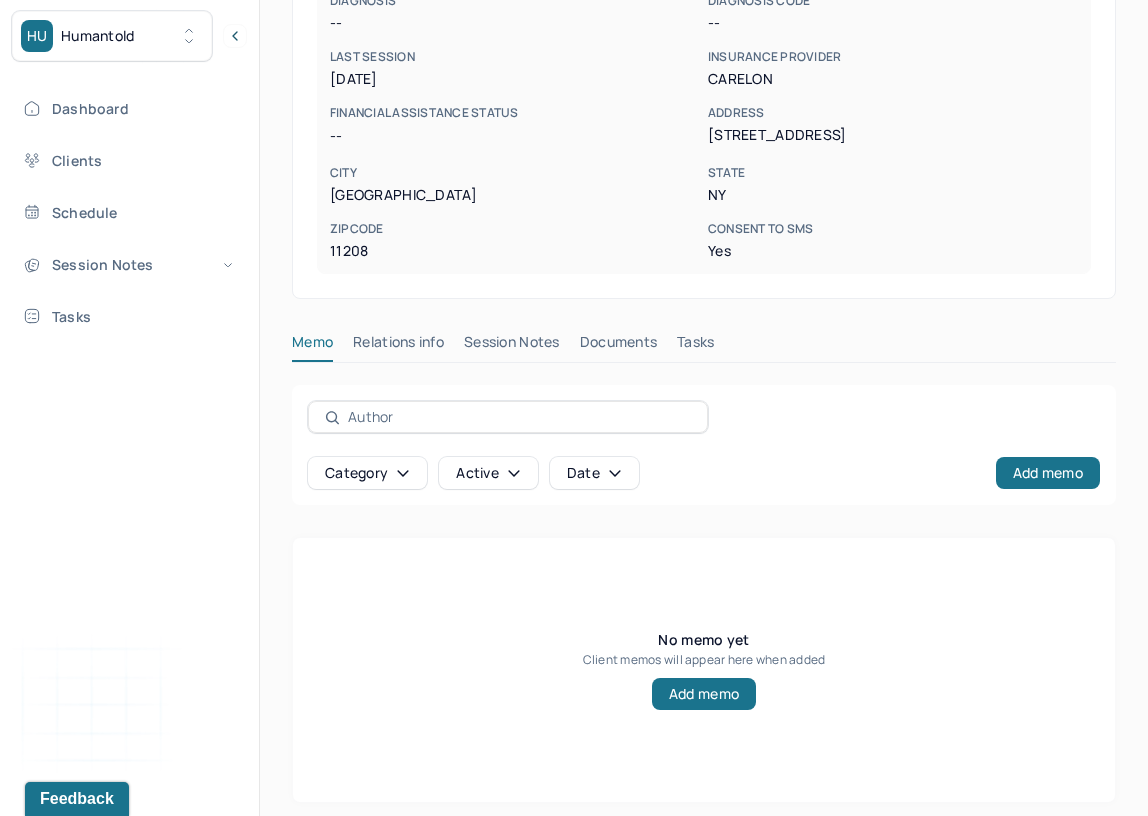 click on "Session Notes" at bounding box center (512, 346) 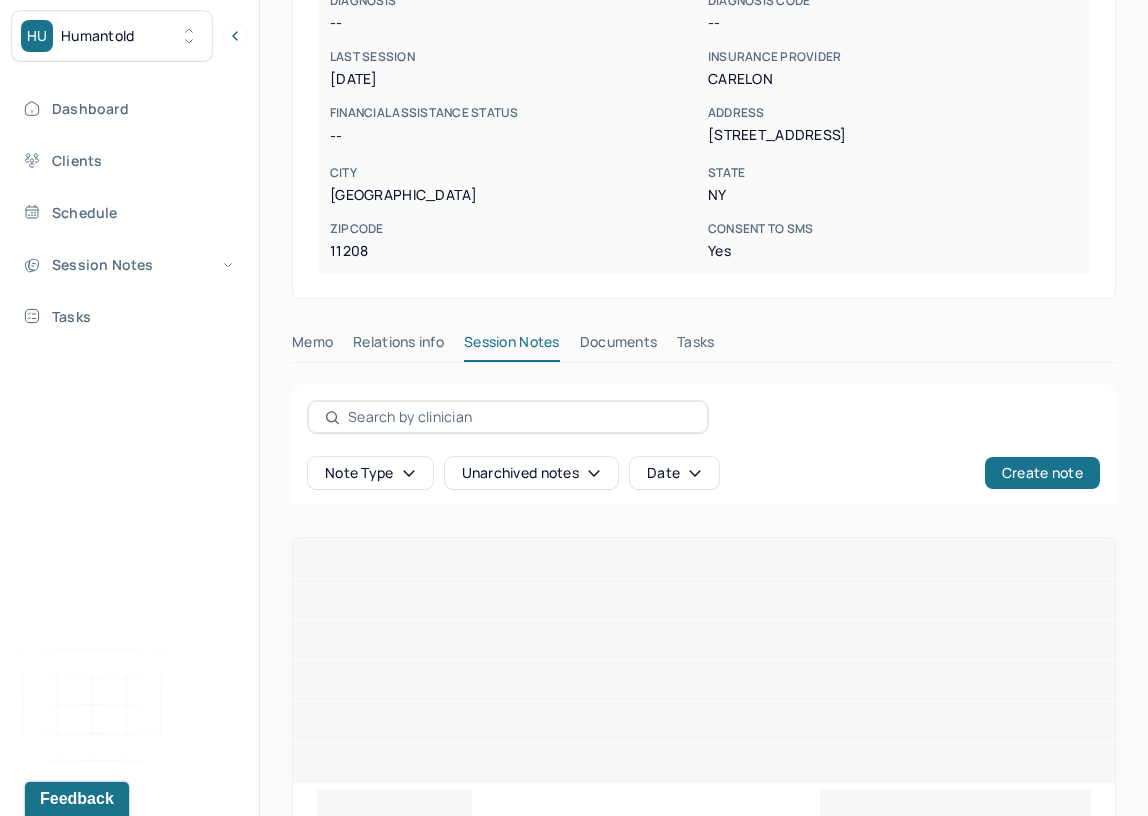 scroll, scrollTop: 298, scrollLeft: 0, axis: vertical 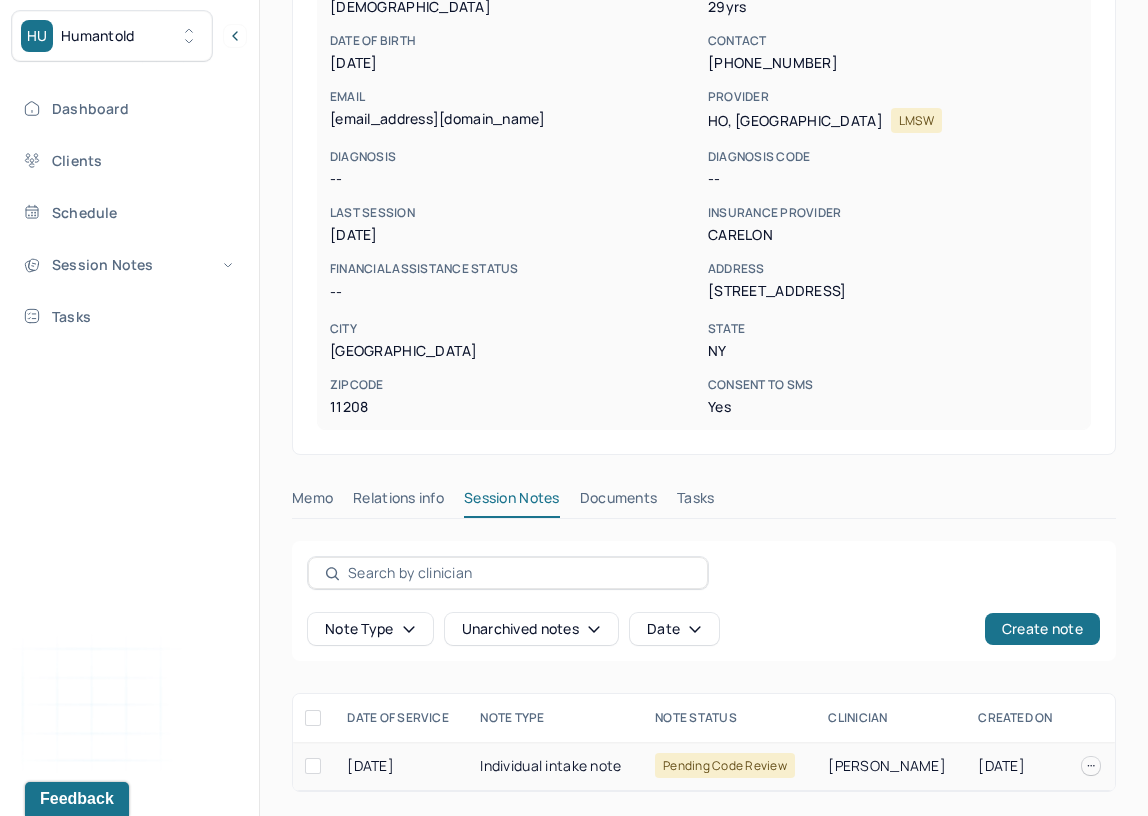 click on "Individual intake note" at bounding box center [555, 766] 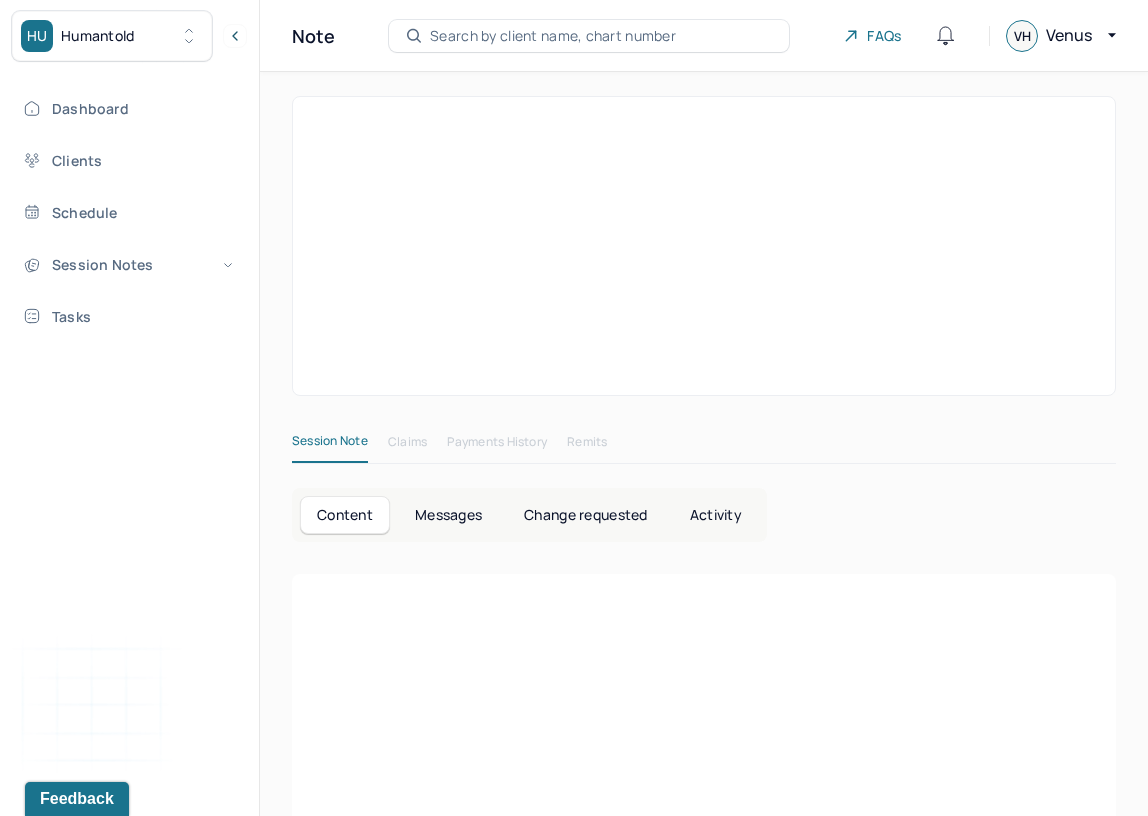 click at bounding box center (704, 722) 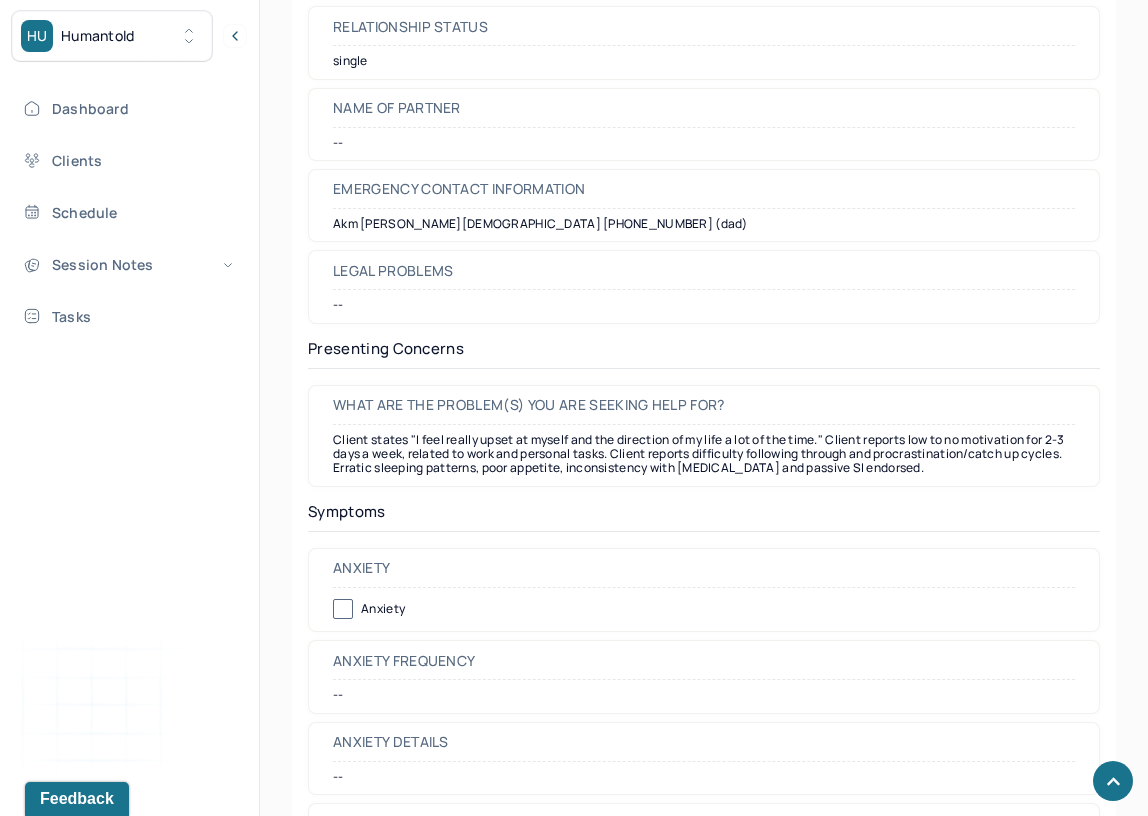 scroll, scrollTop: 2623, scrollLeft: 0, axis: vertical 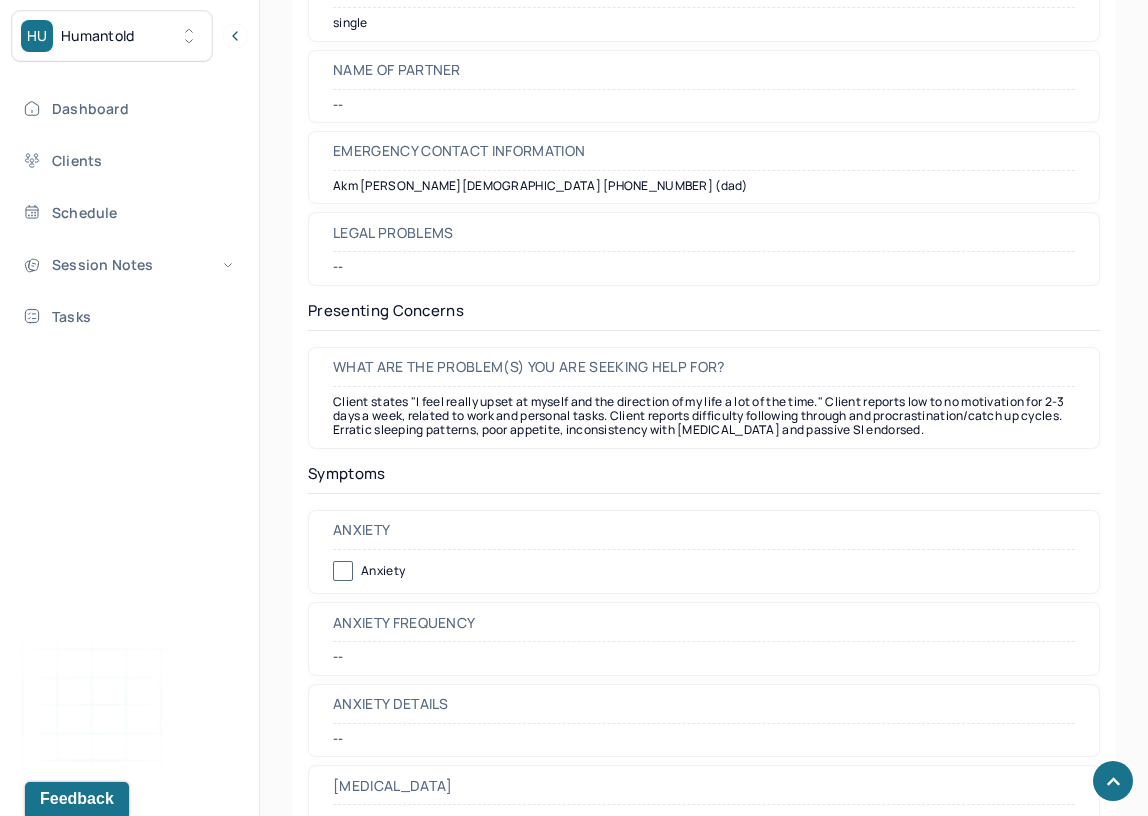 drag, startPoint x: 1022, startPoint y: 436, endPoint x: 312, endPoint y: 405, distance: 710.67645 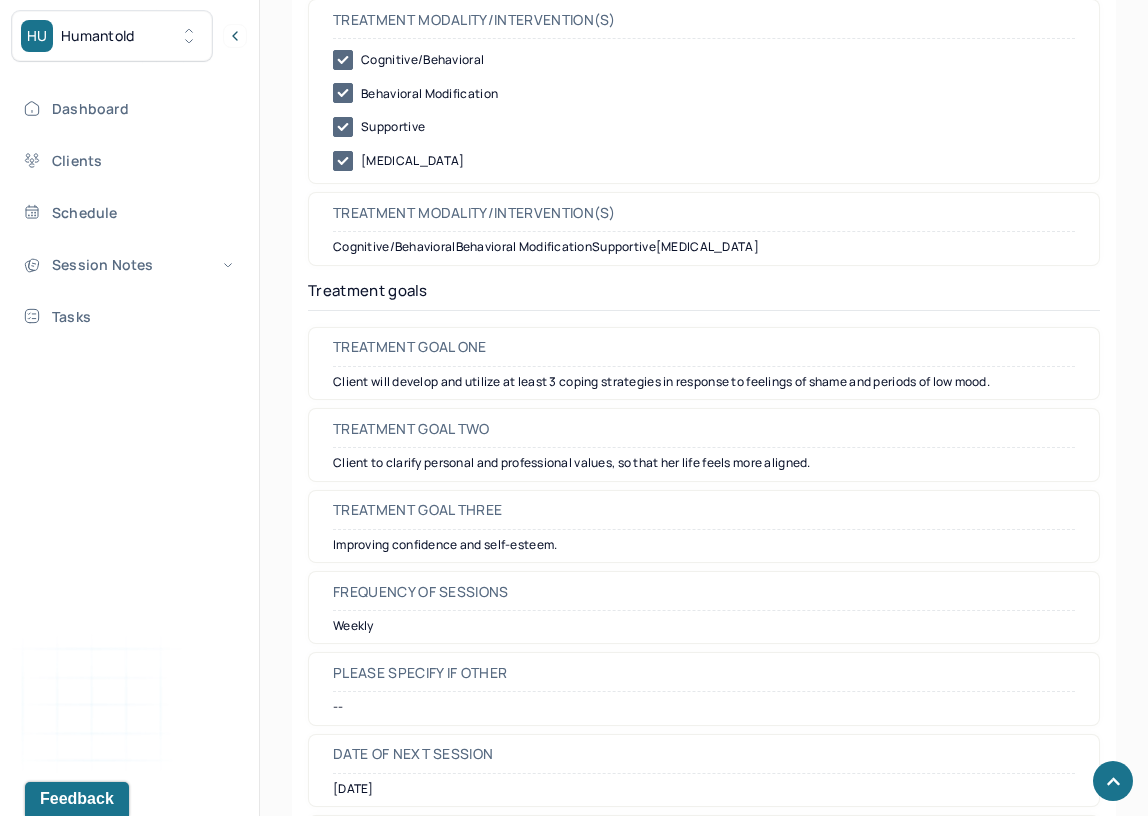 scroll, scrollTop: 8876, scrollLeft: 0, axis: vertical 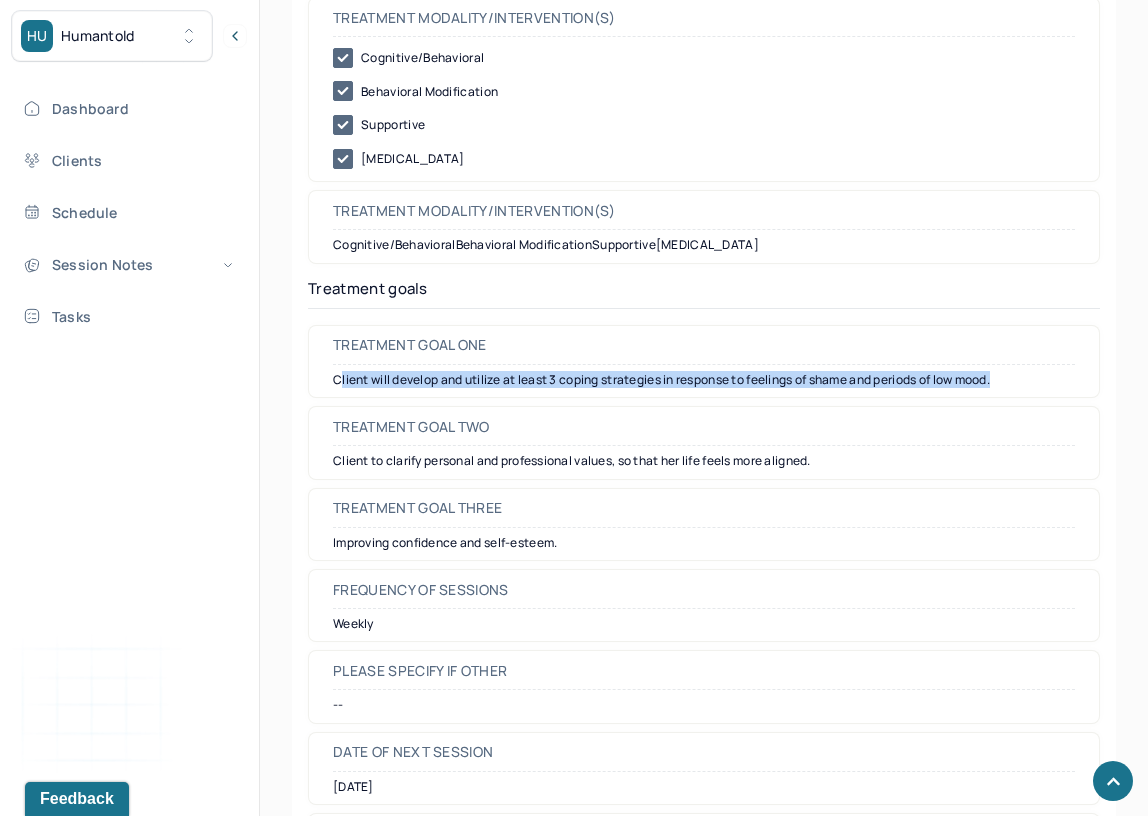 drag, startPoint x: 341, startPoint y: 384, endPoint x: 1006, endPoint y: 375, distance: 665.0609 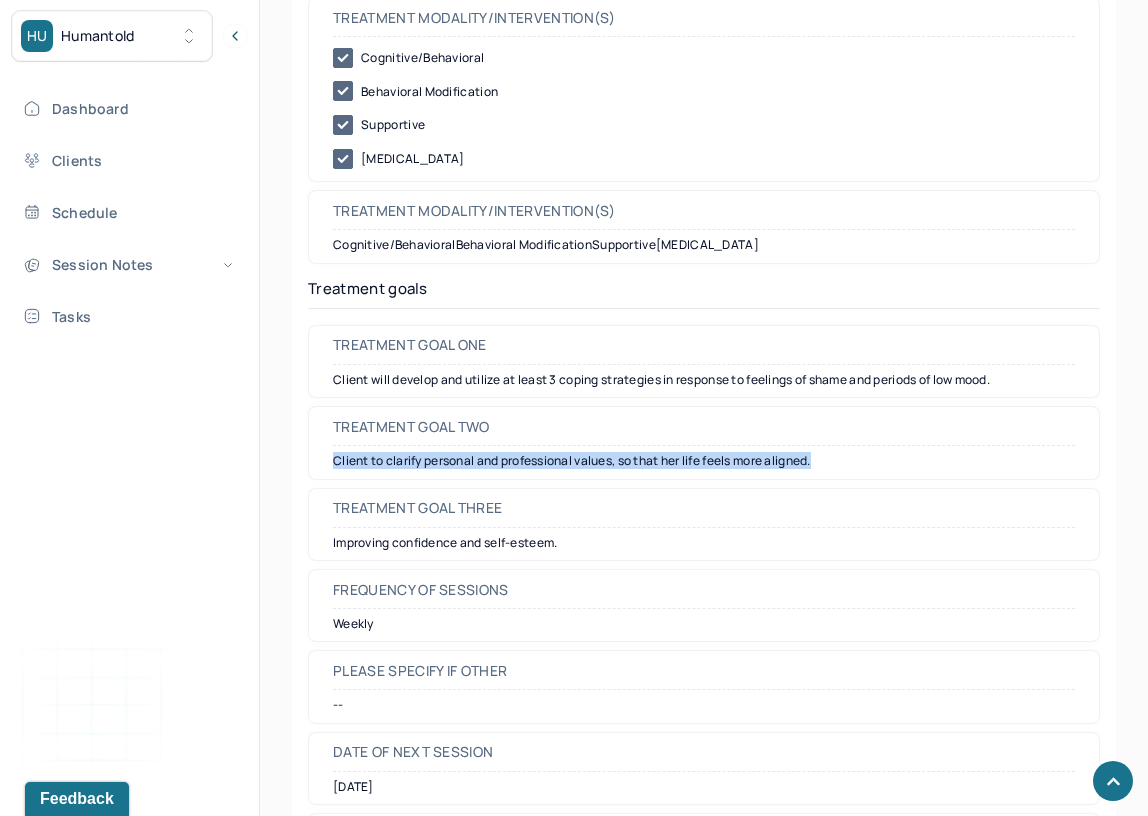drag, startPoint x: 834, startPoint y: 463, endPoint x: 333, endPoint y: 464, distance: 501.001 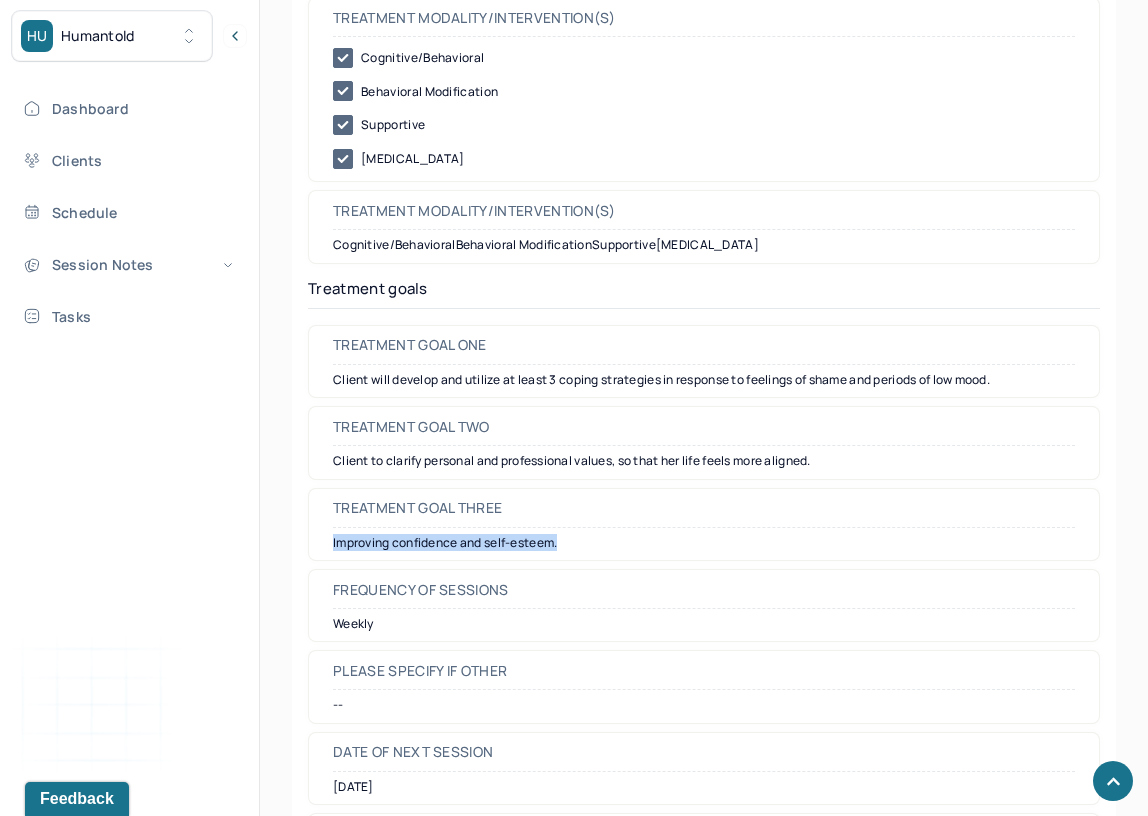 drag, startPoint x: 566, startPoint y: 542, endPoint x: 317, endPoint y: 546, distance: 249.03212 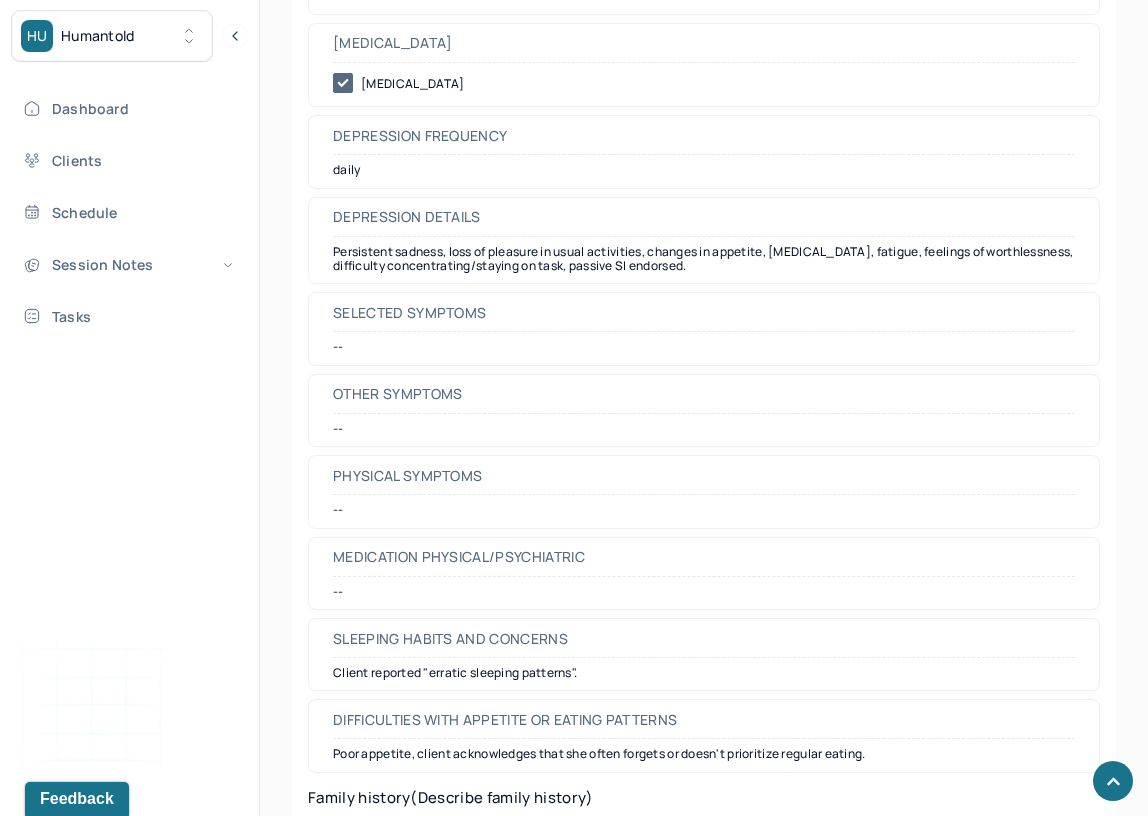 scroll, scrollTop: 3366, scrollLeft: 0, axis: vertical 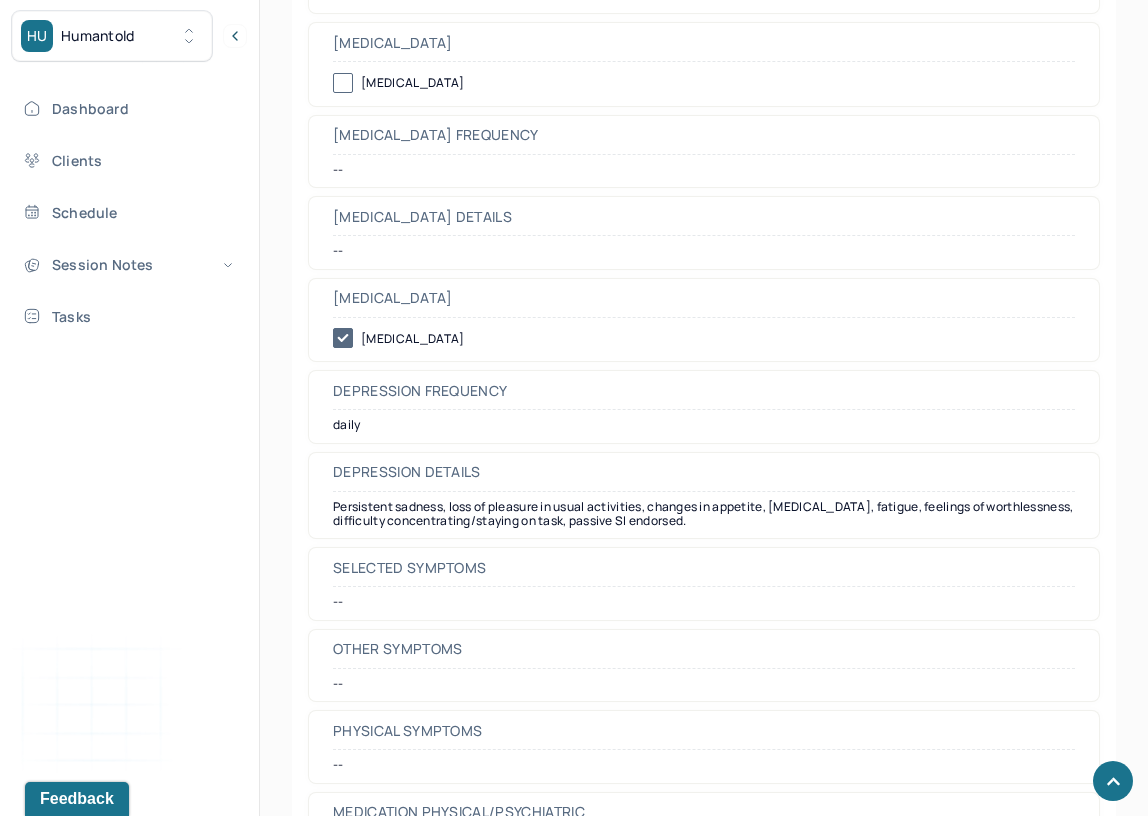 drag, startPoint x: 824, startPoint y: 525, endPoint x: 388, endPoint y: 501, distance: 436.66006 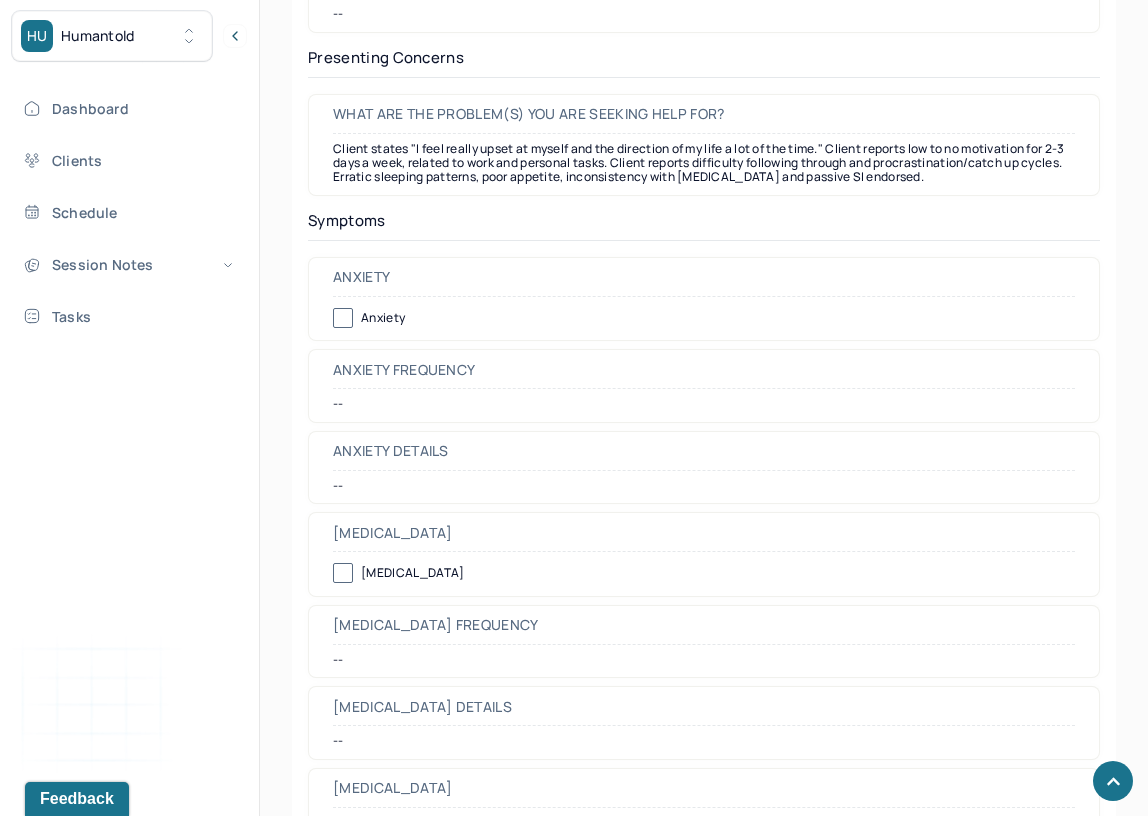scroll, scrollTop: 2874, scrollLeft: 0, axis: vertical 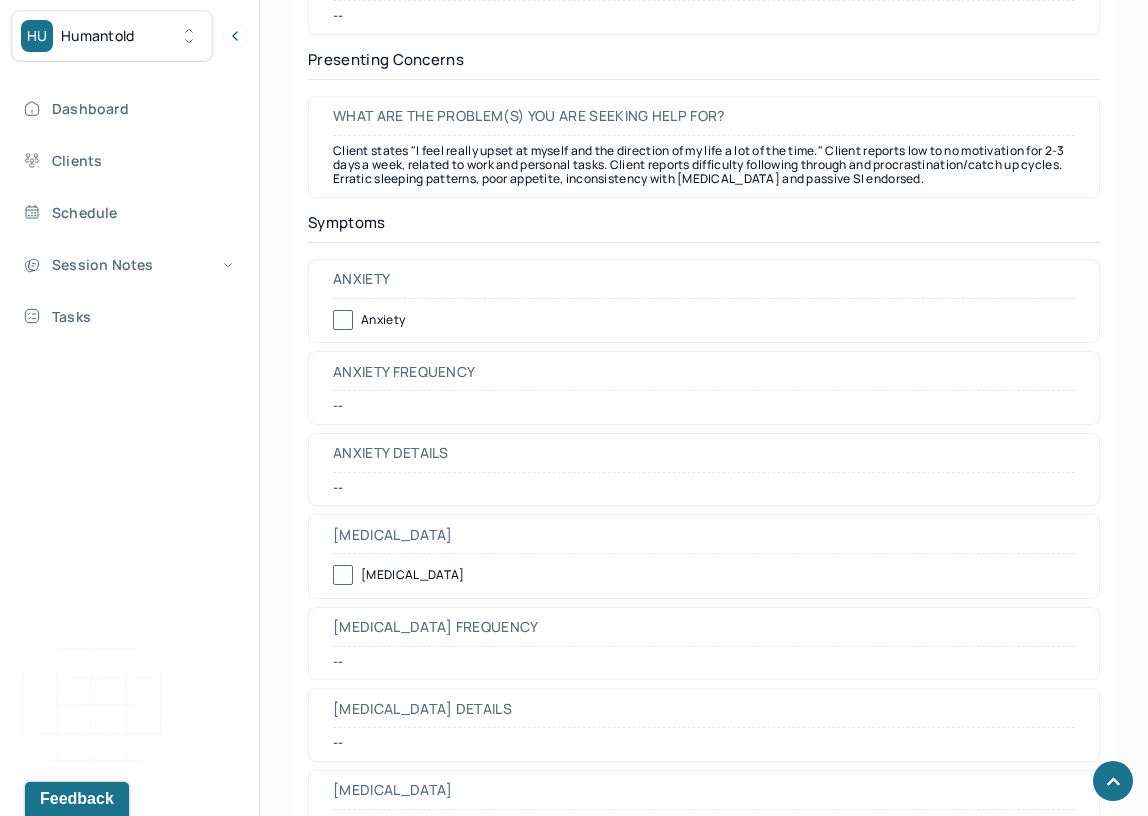 click on "Client states "I feel really upset at myself and the direction of my life a lot of the time." Client reports low to no motivation for 2-3 days a week, related to work and personal tasks. Client reports difficulty following through and procrastination/catch up cycles.  Erratic sleeping patterns, poor appetite, inconsistency with [MEDICAL_DATA] and passive SI endorsed." at bounding box center (704, 165) 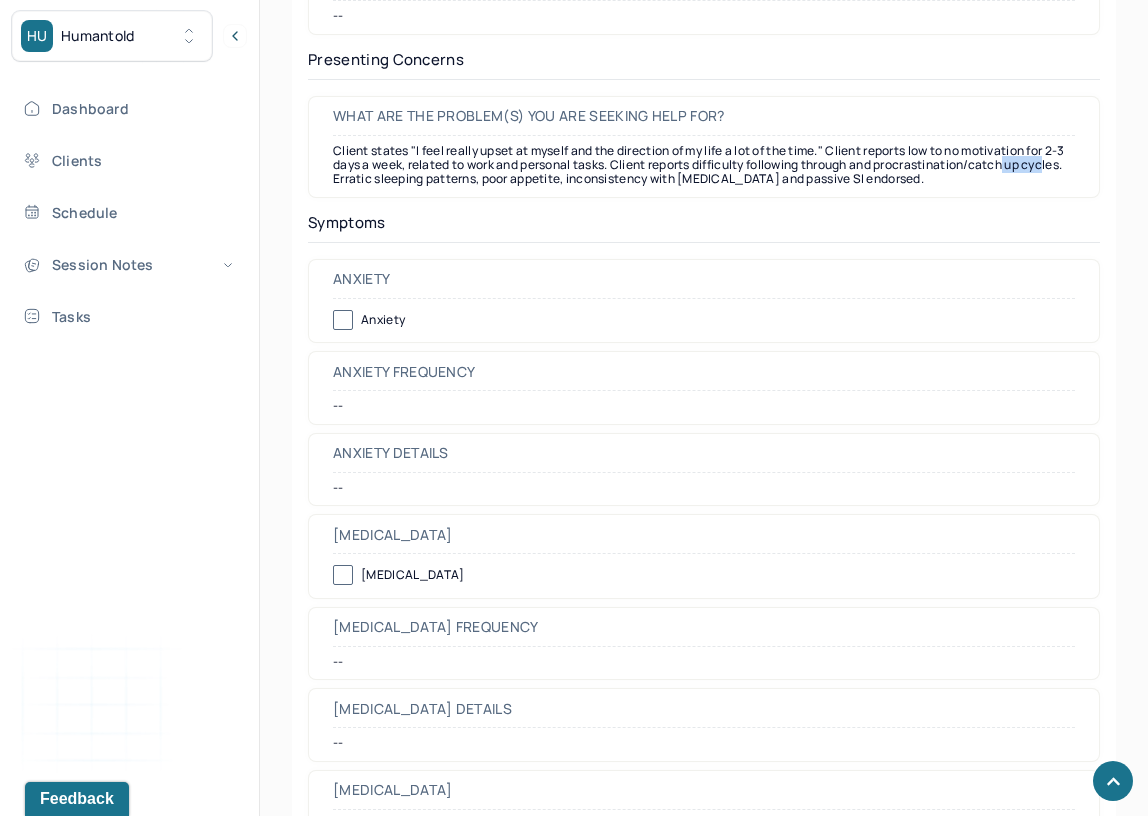 drag, startPoint x: 1037, startPoint y: 172, endPoint x: 354, endPoint y: 177, distance: 683.0183 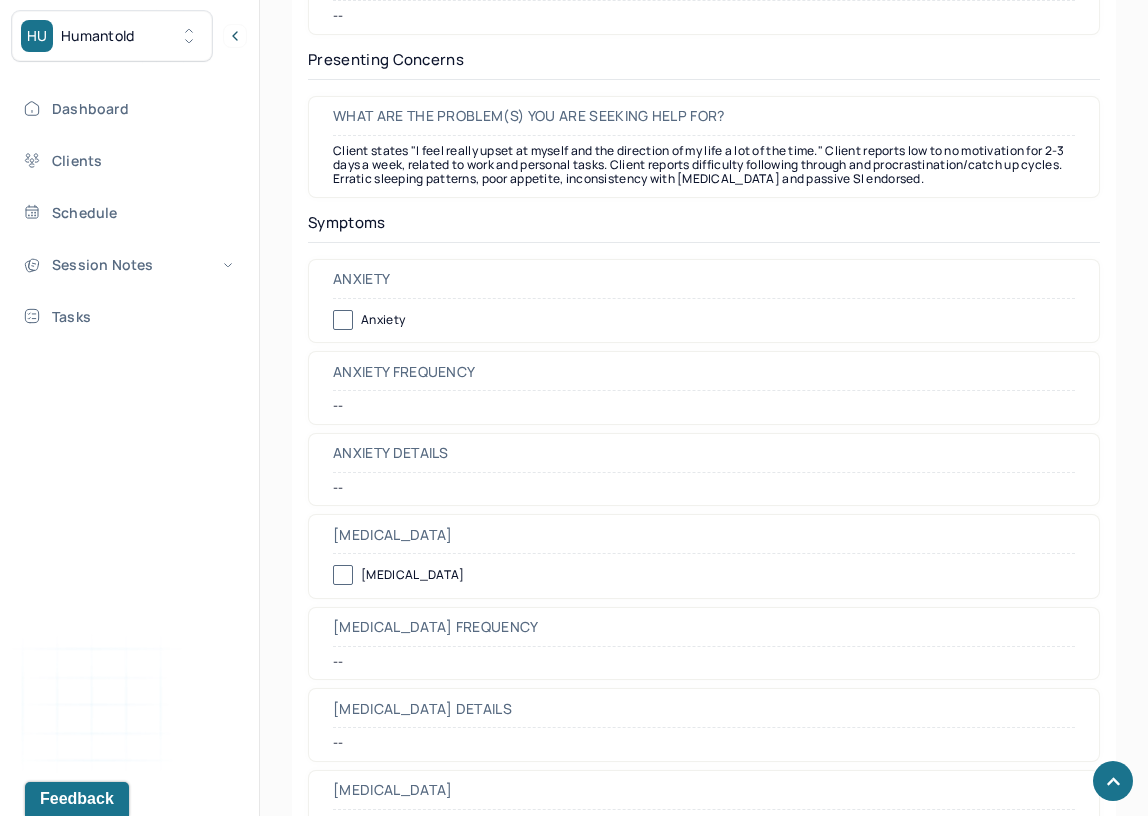 drag, startPoint x: 1024, startPoint y: 181, endPoint x: 315, endPoint y: 143, distance: 710.0176 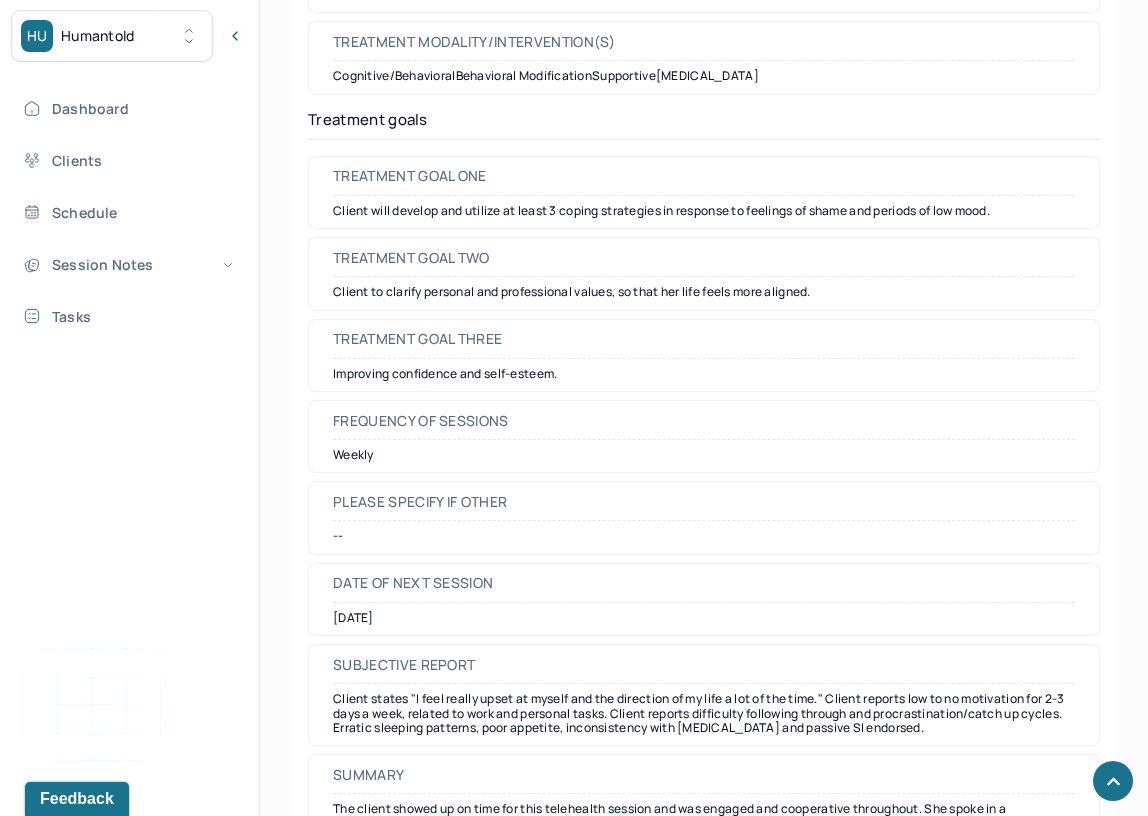 scroll, scrollTop: 9046, scrollLeft: 0, axis: vertical 